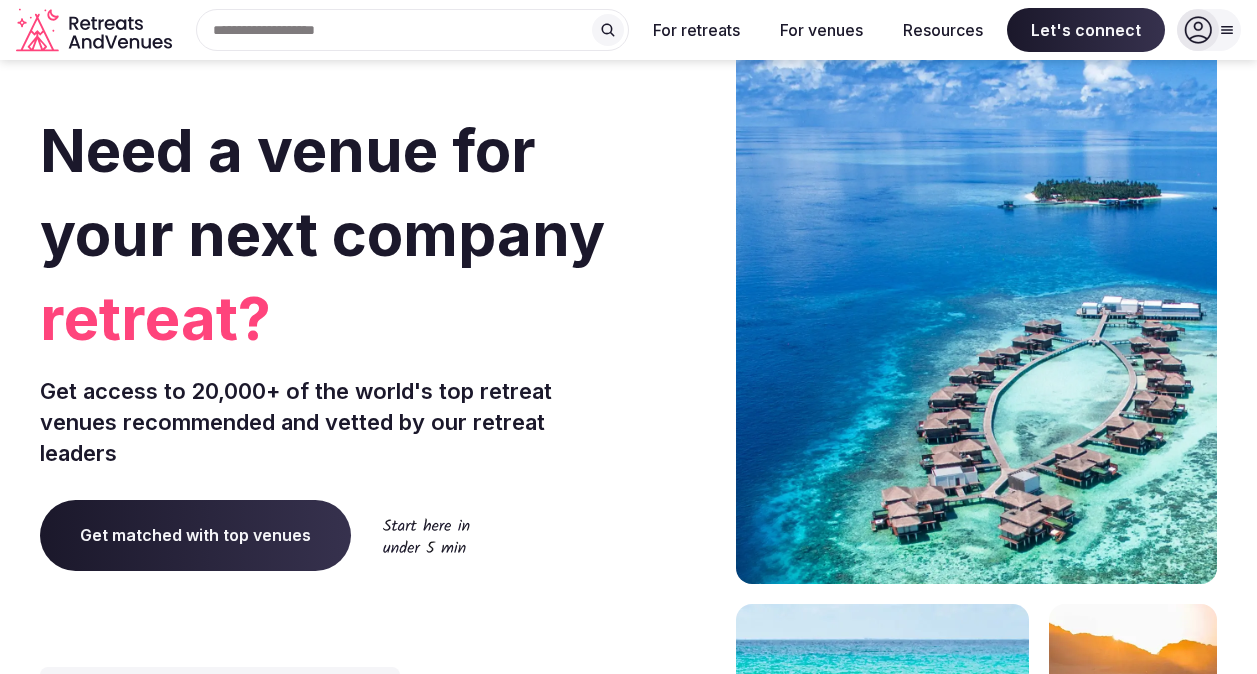 scroll, scrollTop: 0, scrollLeft: 0, axis: both 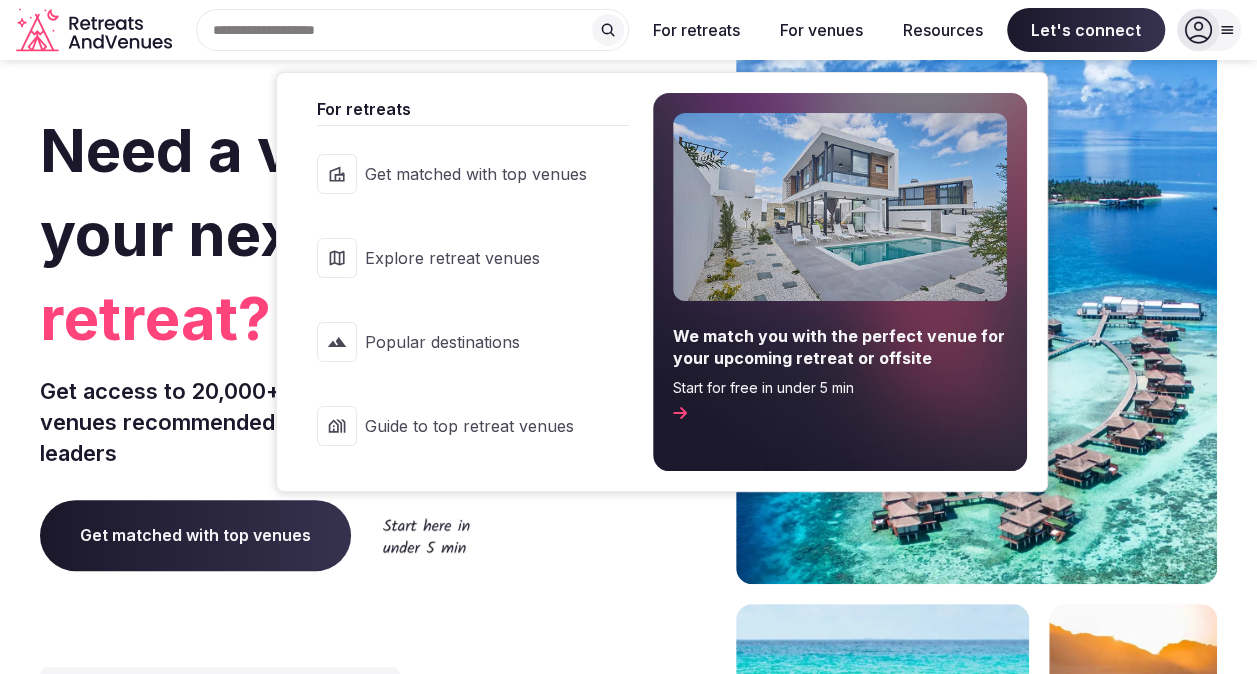 click on "For retreats" at bounding box center (696, 30) 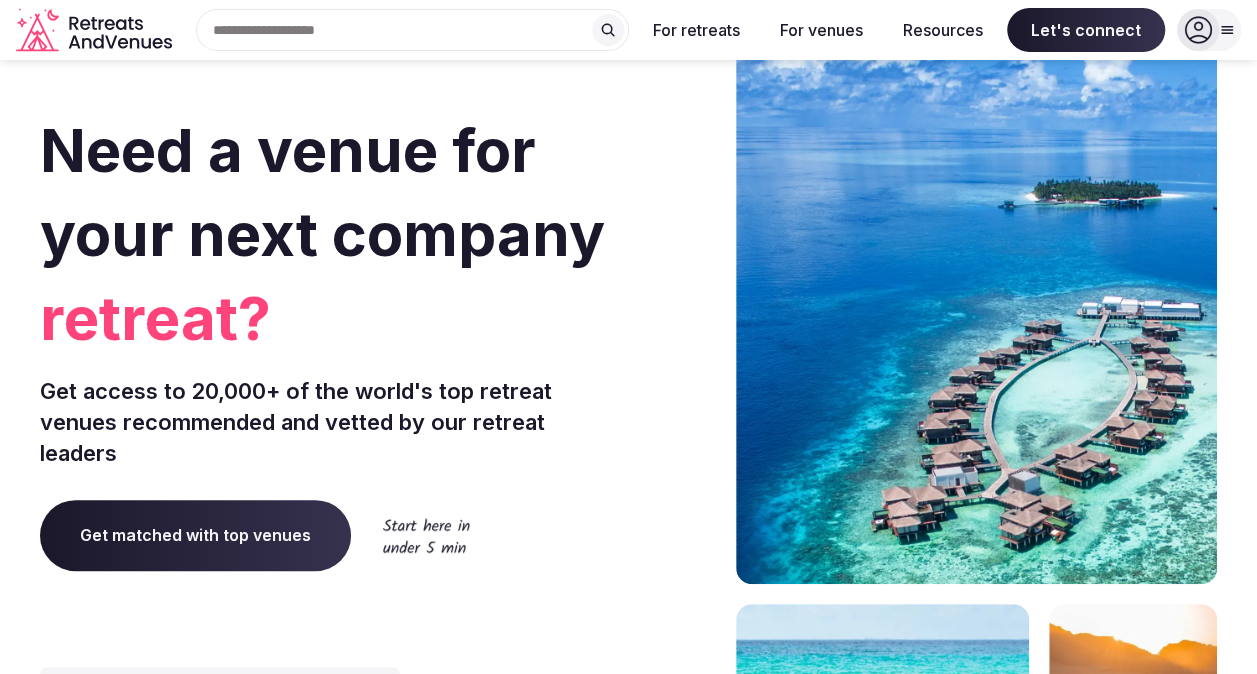 drag, startPoint x: 500, startPoint y: 540, endPoint x: 272, endPoint y: 542, distance: 228.00877 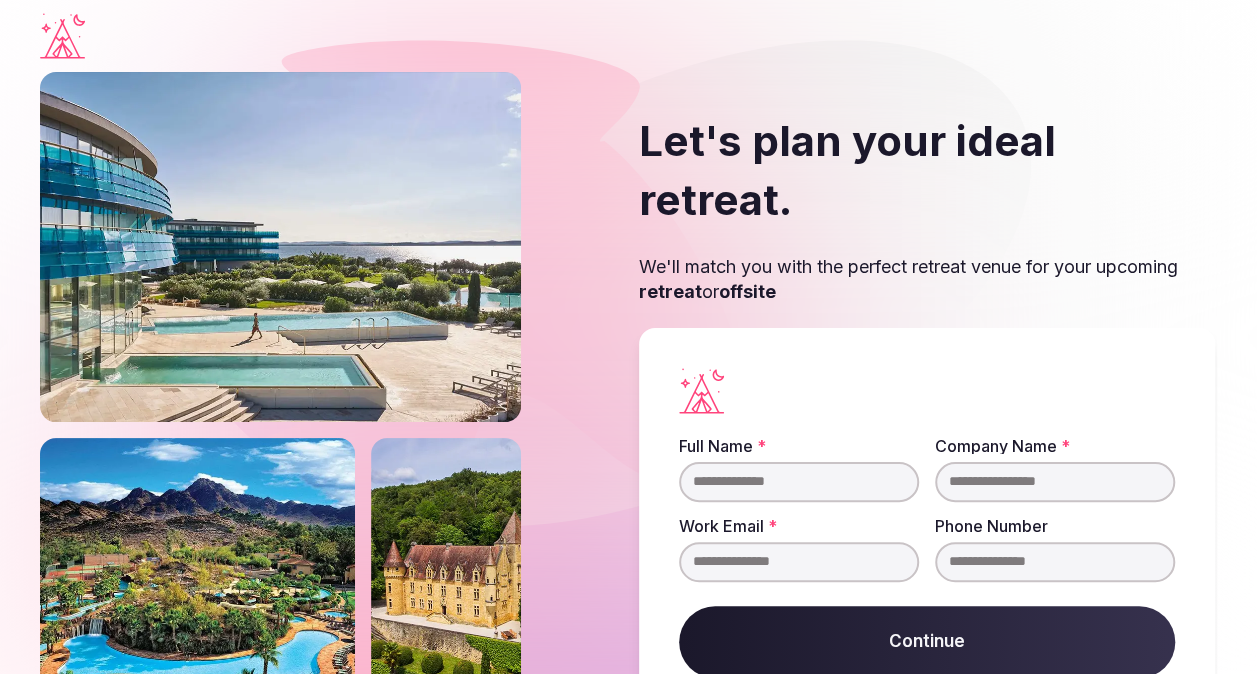 scroll, scrollTop: 76, scrollLeft: 0, axis: vertical 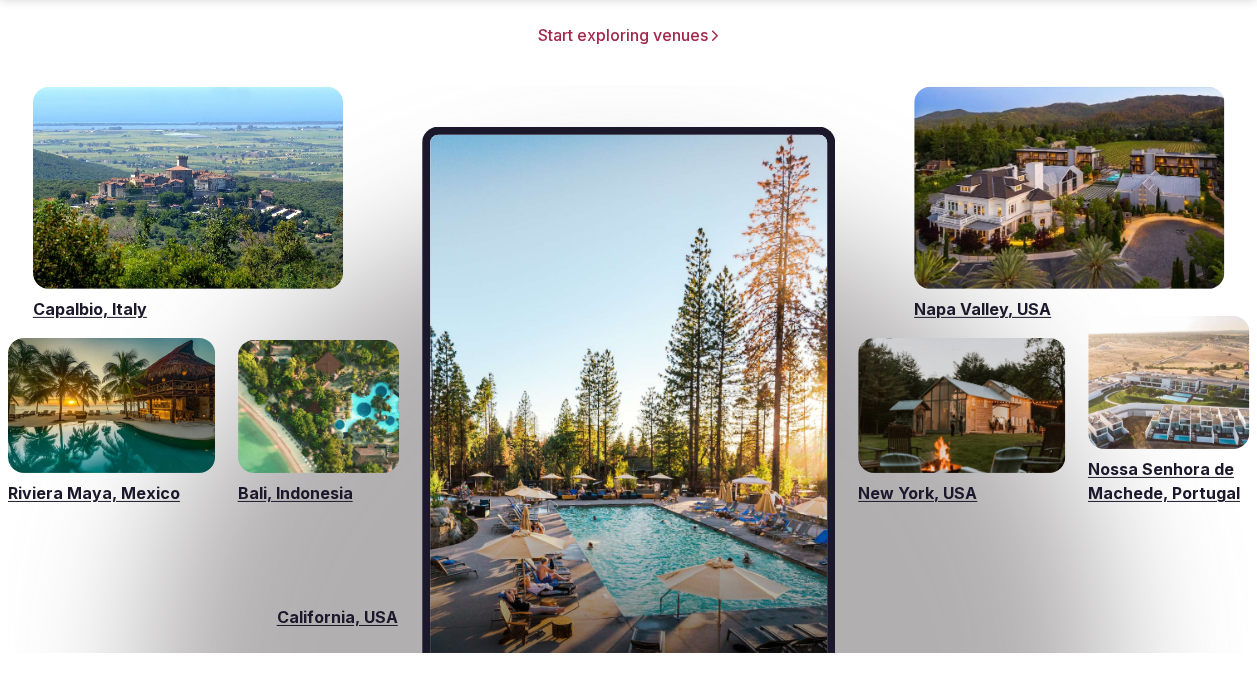 click on "New York, USA" at bounding box center (961, 493) 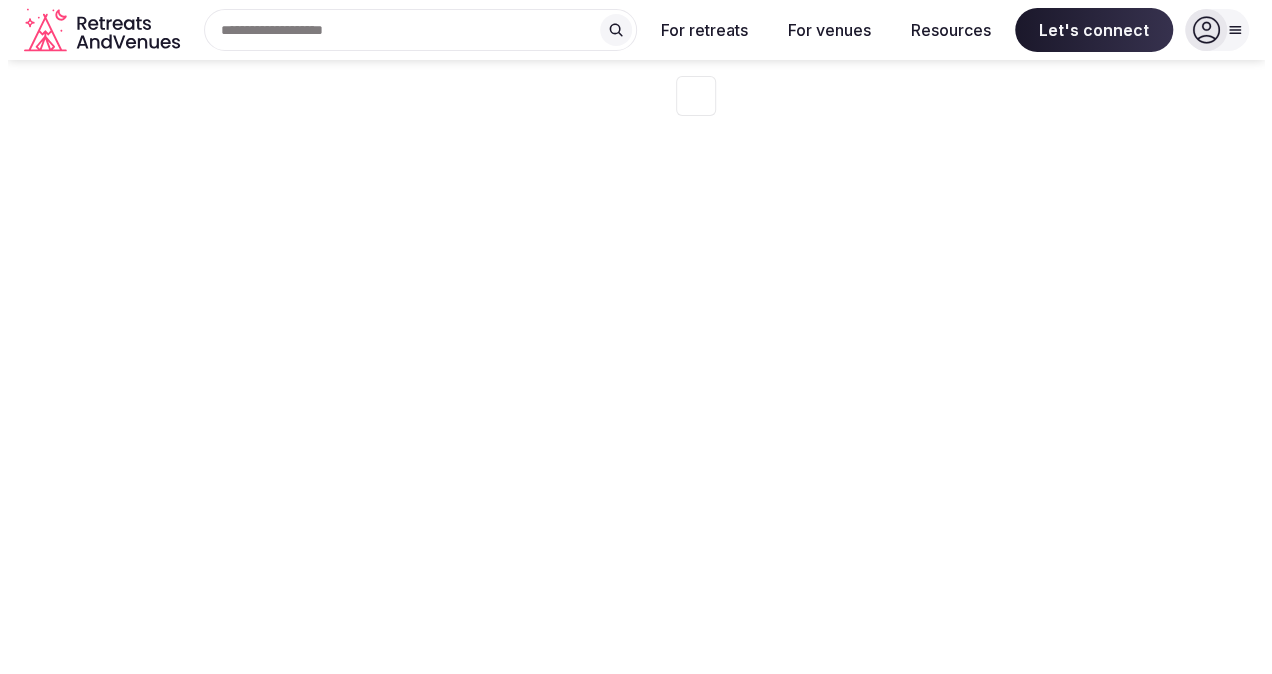 scroll, scrollTop: 0, scrollLeft: 0, axis: both 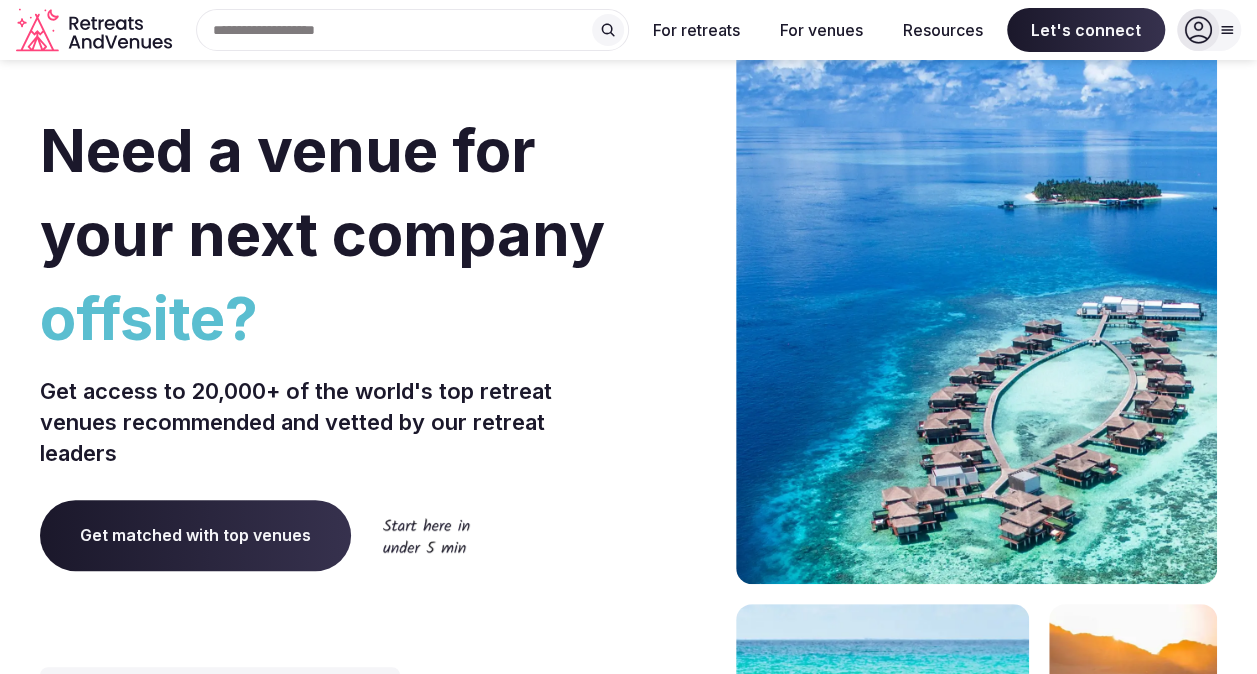 click at bounding box center (1227, 30) 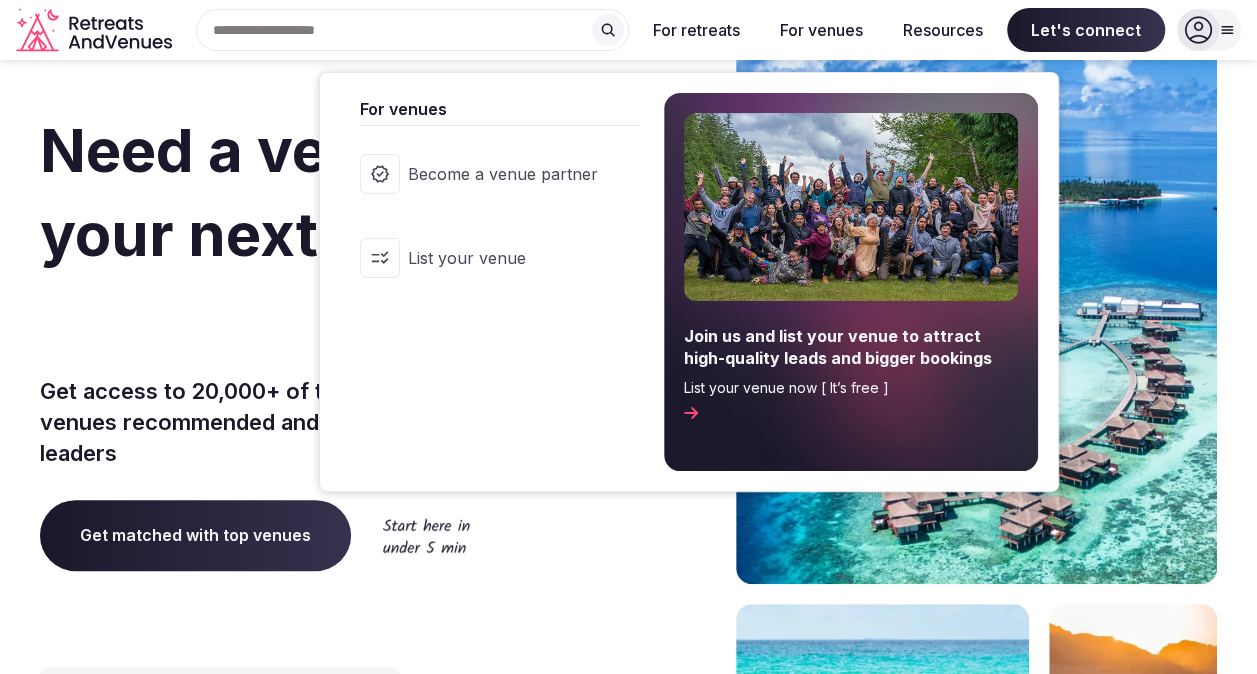 click on "For venues" at bounding box center [821, 30] 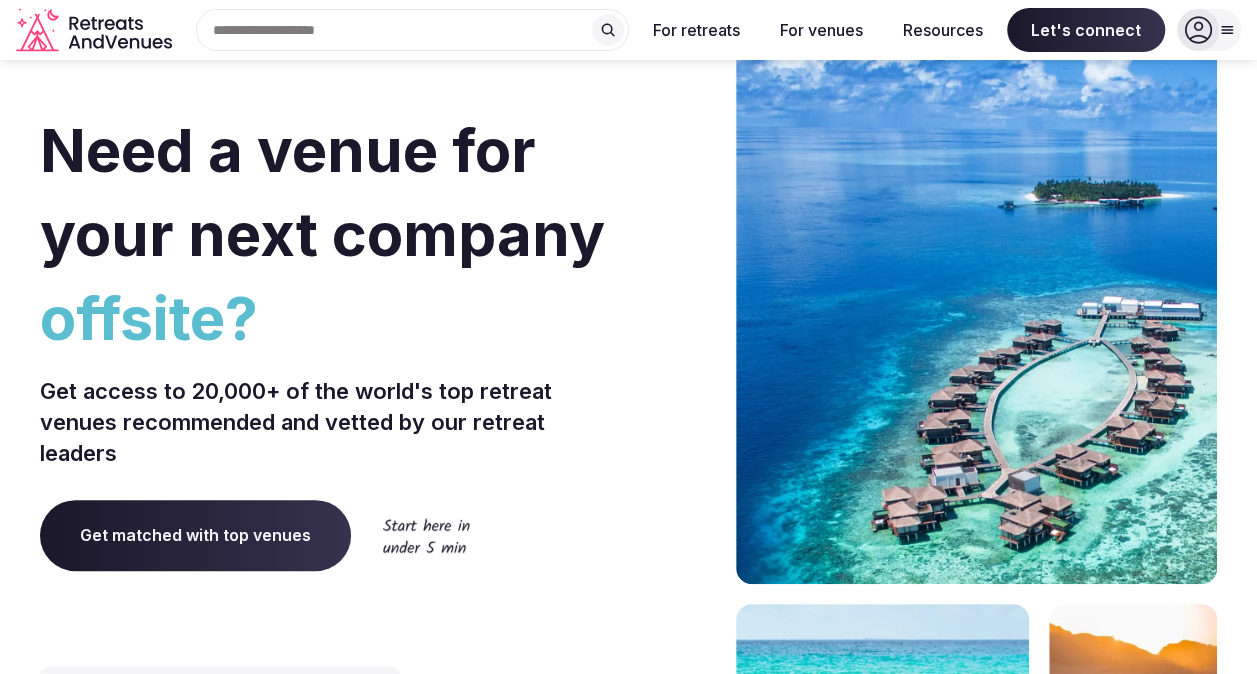 scroll, scrollTop: 1, scrollLeft: 0, axis: vertical 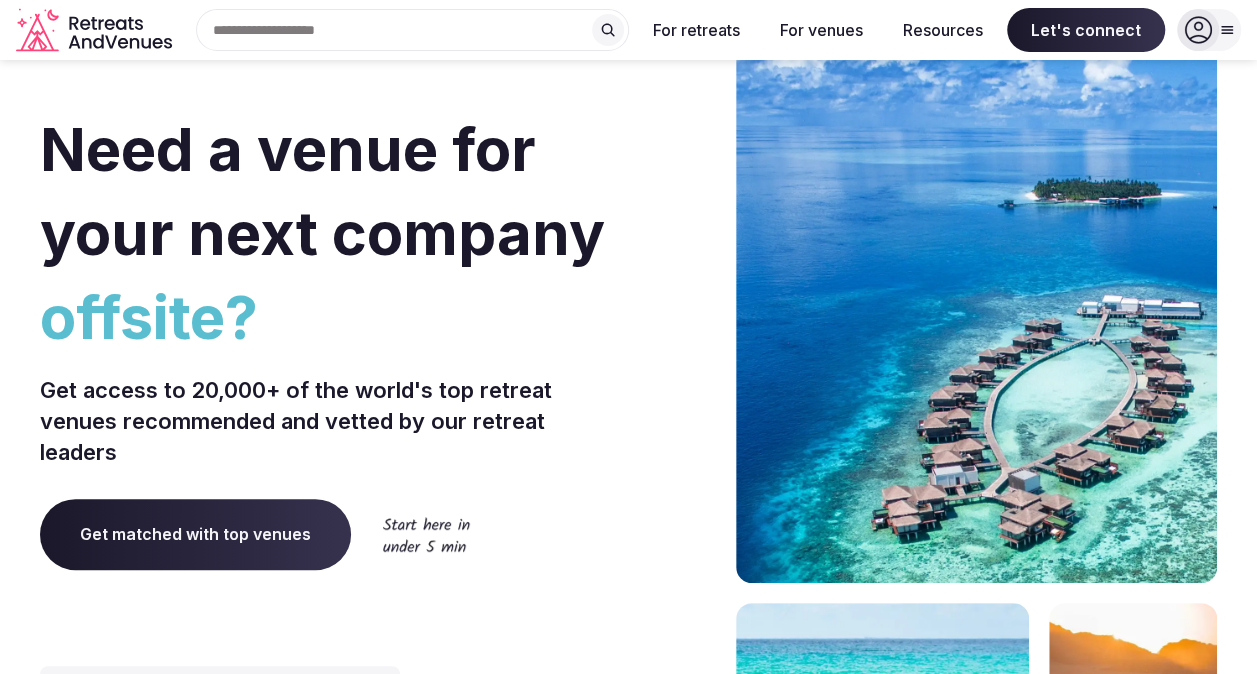 click on "Search Popular Destinations Toscana, Italy Riviera Maya, Mexico Indonesia, Bali California, USA New York, USA Napa Valley, USA Beja, Portugal Canarias, Spain Explore  destinations For retreats For venues Resources Let's connect Log in Sign up" at bounding box center (628, 30) 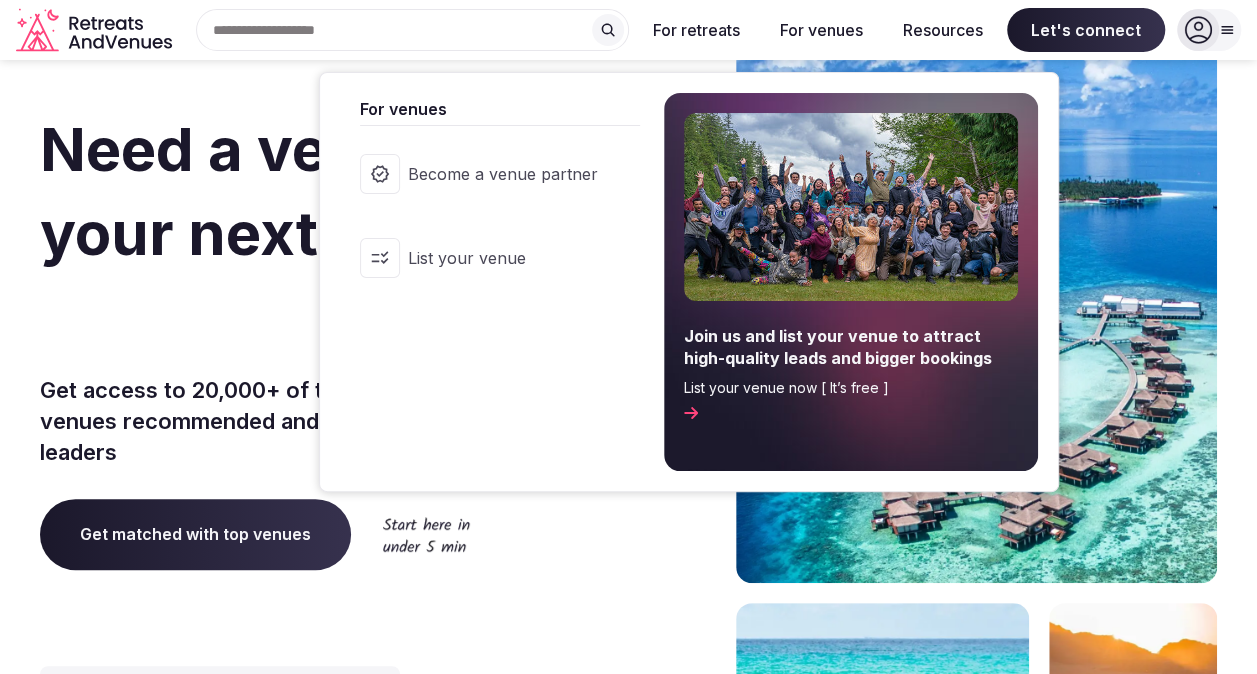 click on "For venues" at bounding box center (821, 30) 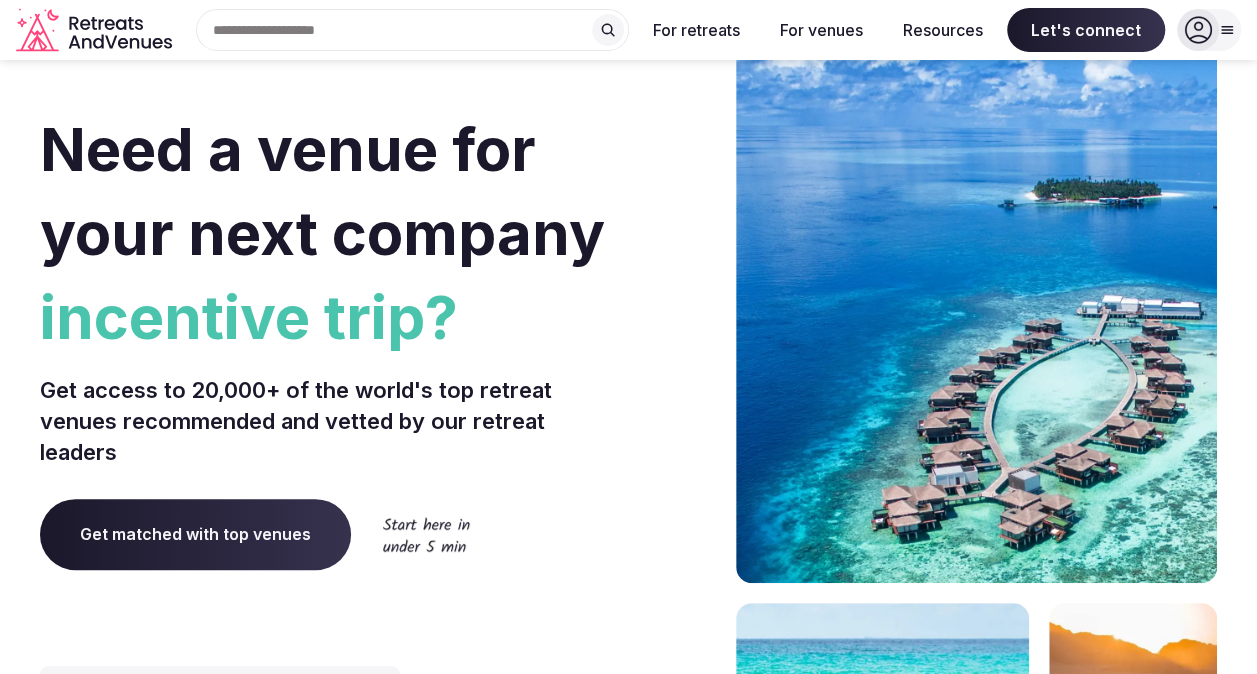 click on "For venues" at bounding box center (821, 30) 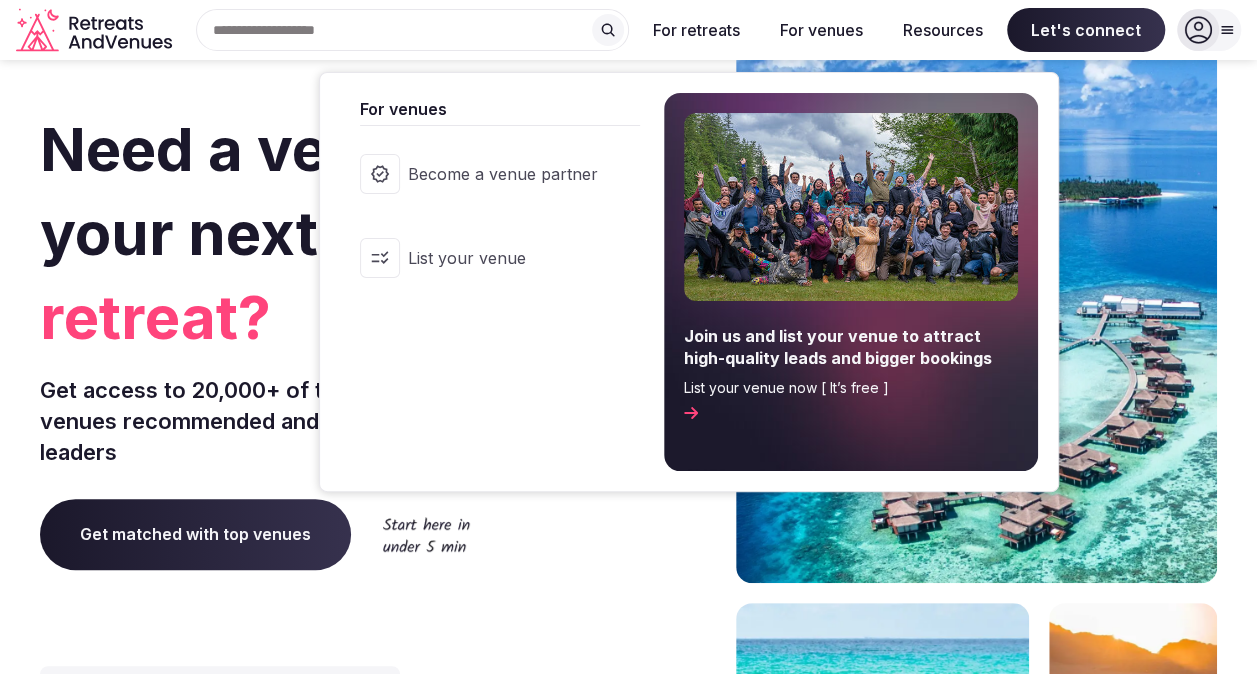 click on "List your venue now [ It’s free ]" at bounding box center (851, 388) 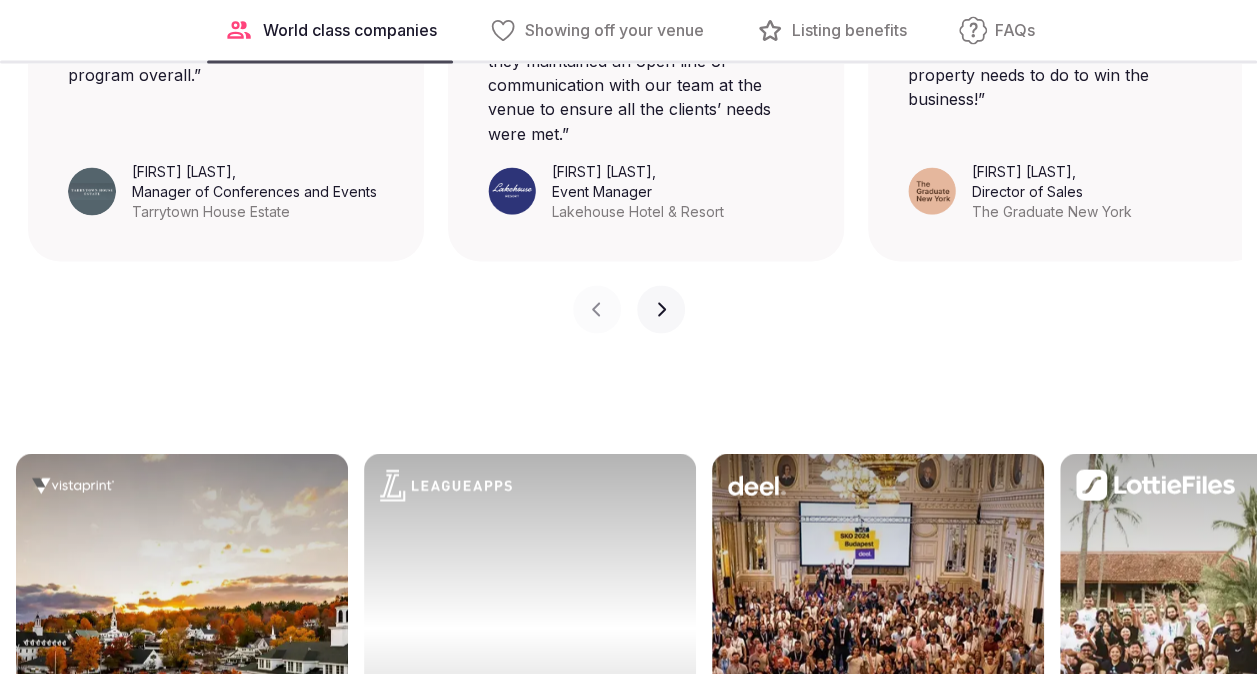 scroll, scrollTop: 1778, scrollLeft: 0, axis: vertical 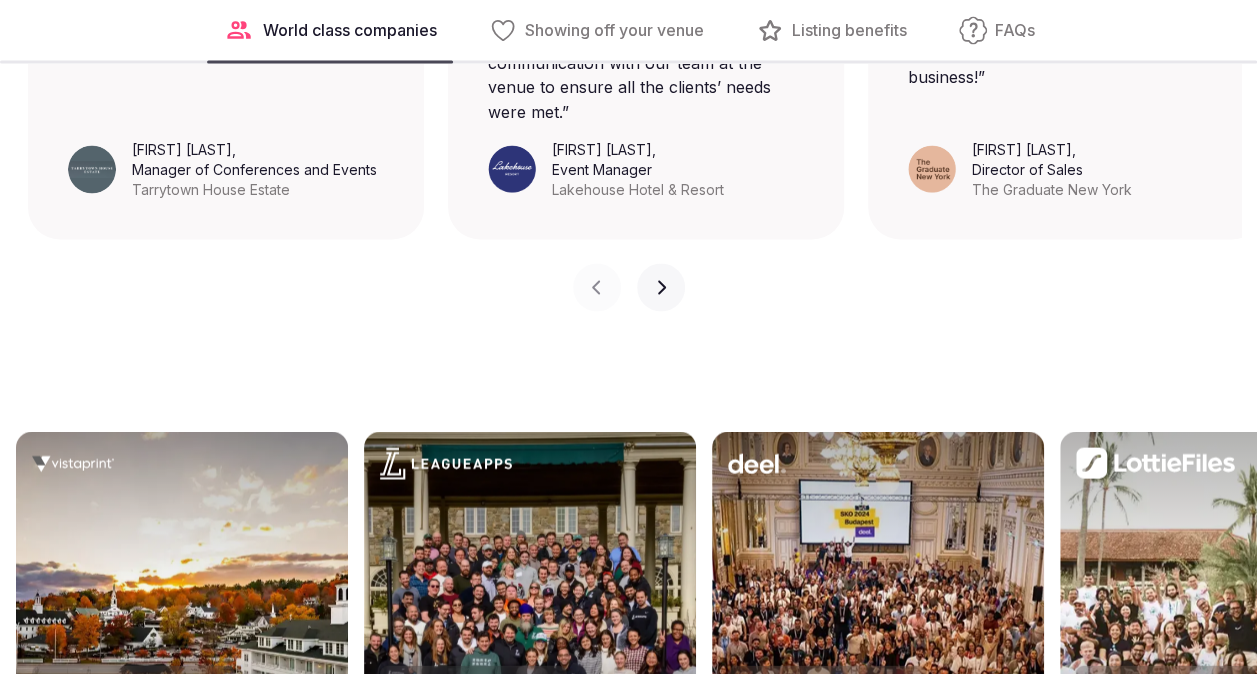 click 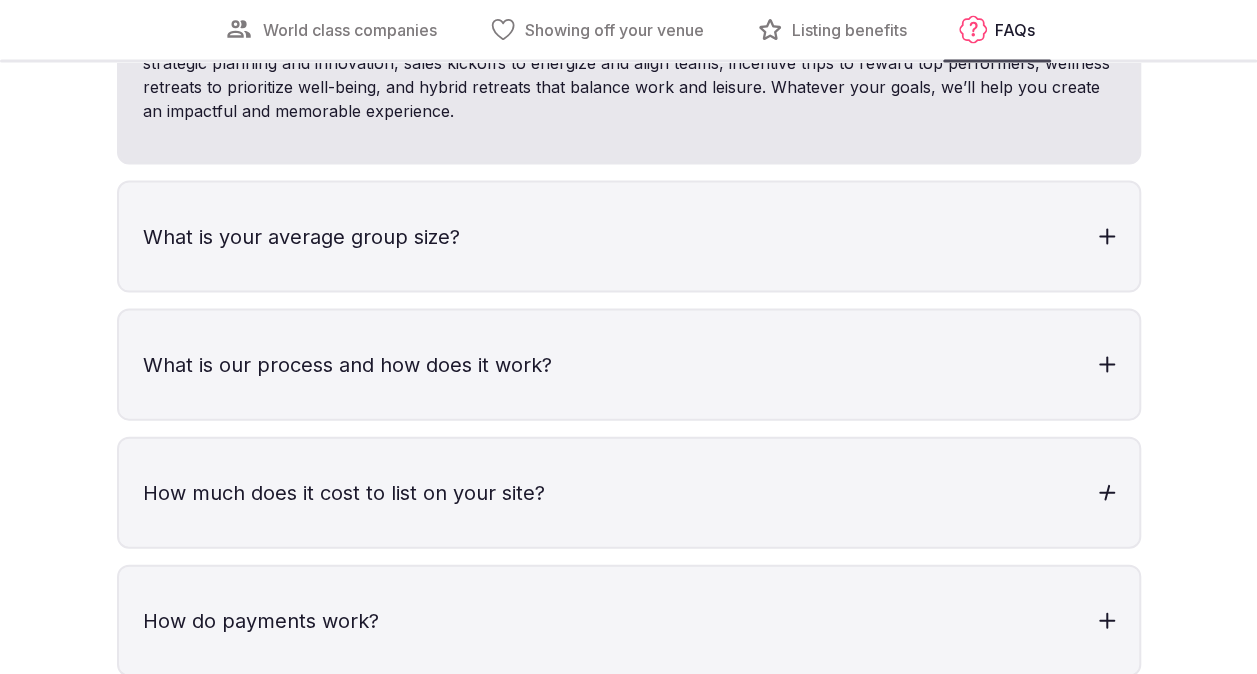 scroll, scrollTop: 5758, scrollLeft: 0, axis: vertical 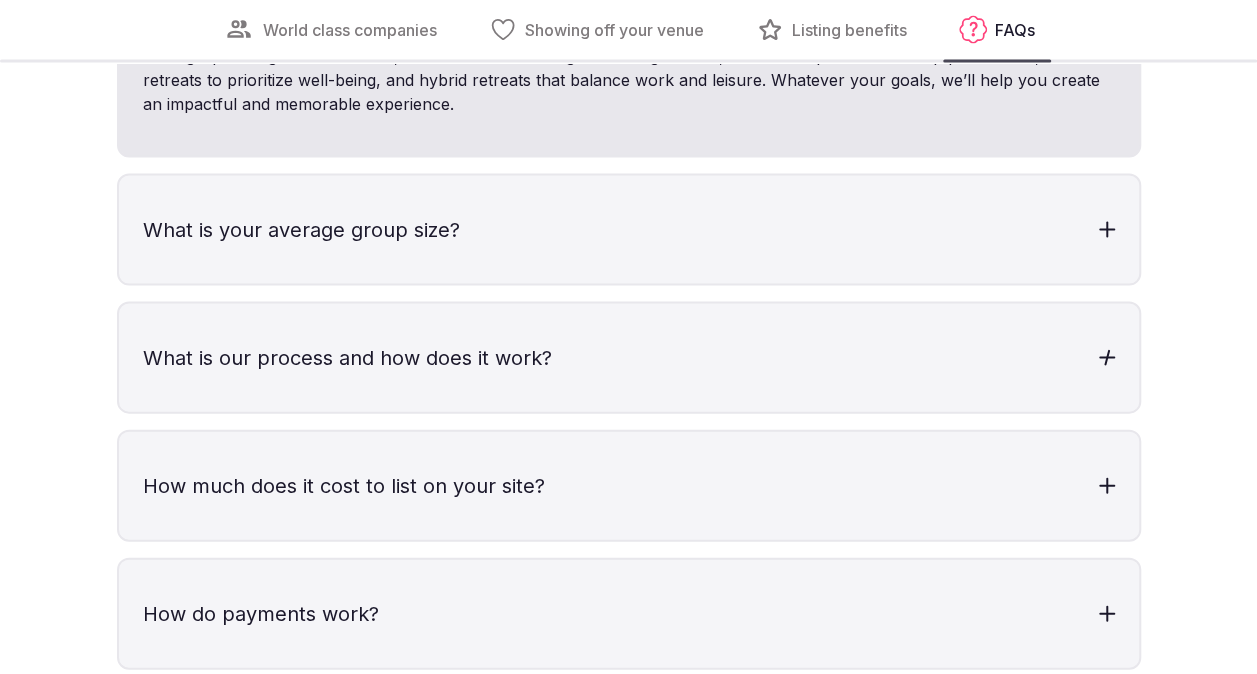click on "What is our process and how does it work?" at bounding box center [629, 358] 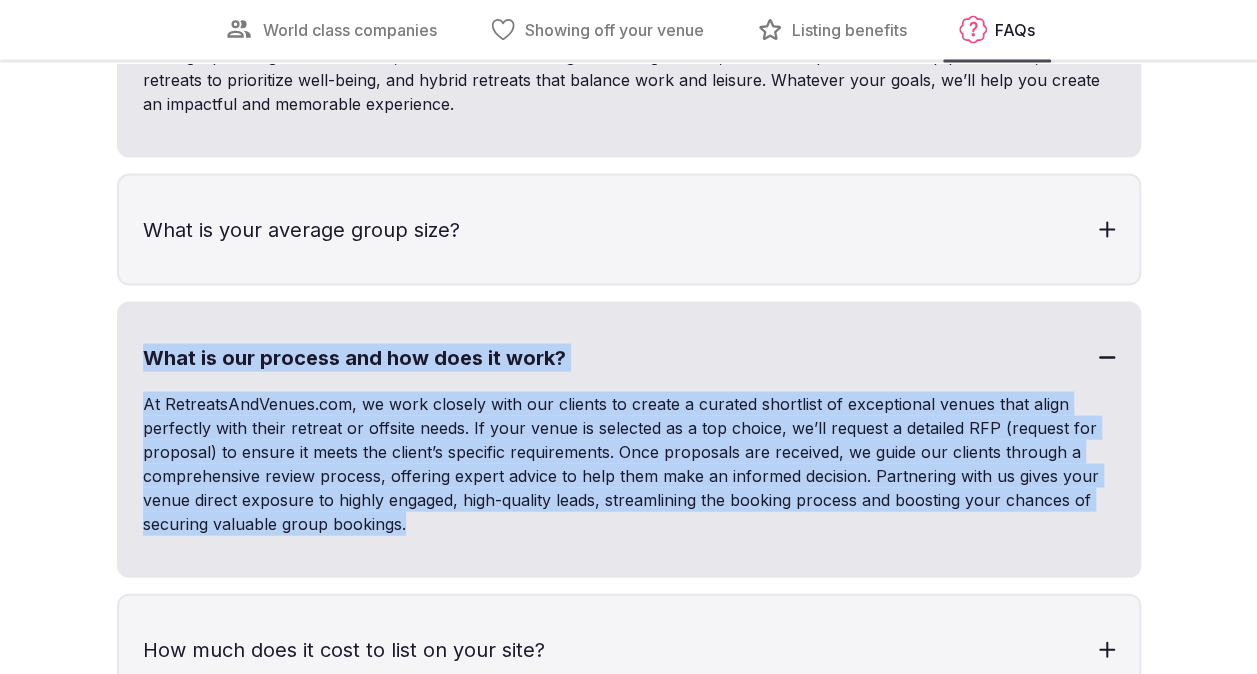 drag, startPoint x: 456, startPoint y: 558, endPoint x: 133, endPoint y: 344, distance: 387.4597 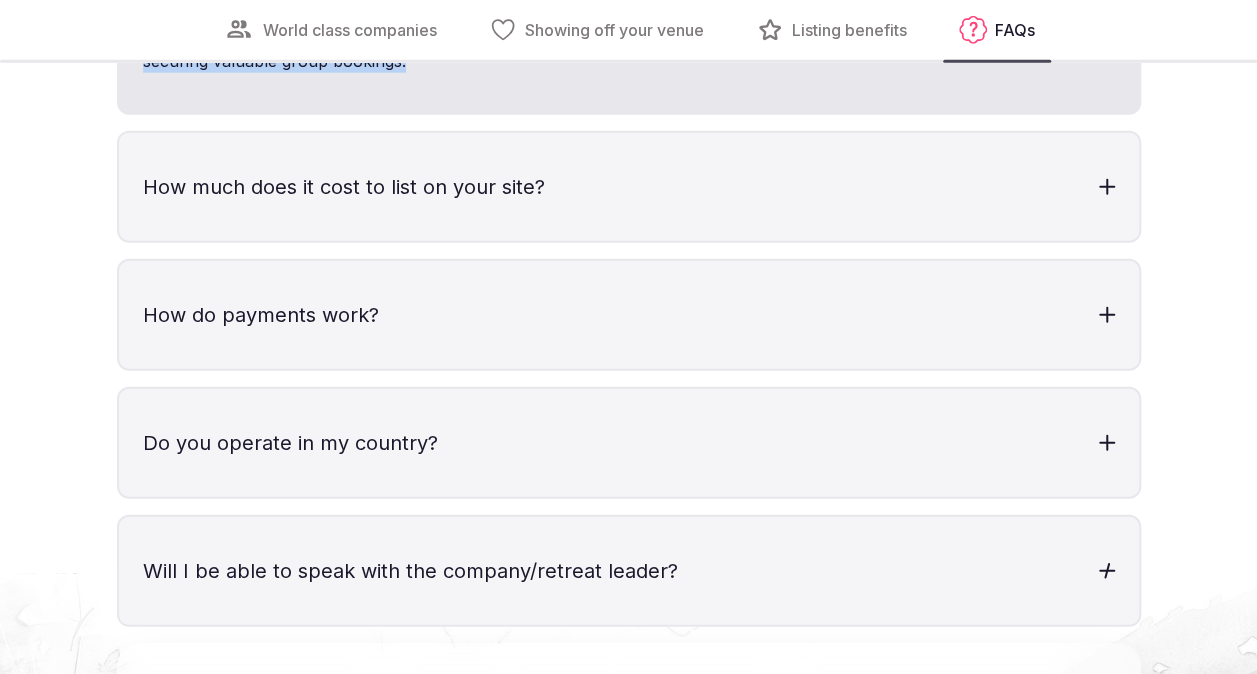 scroll, scrollTop: 6257, scrollLeft: 0, axis: vertical 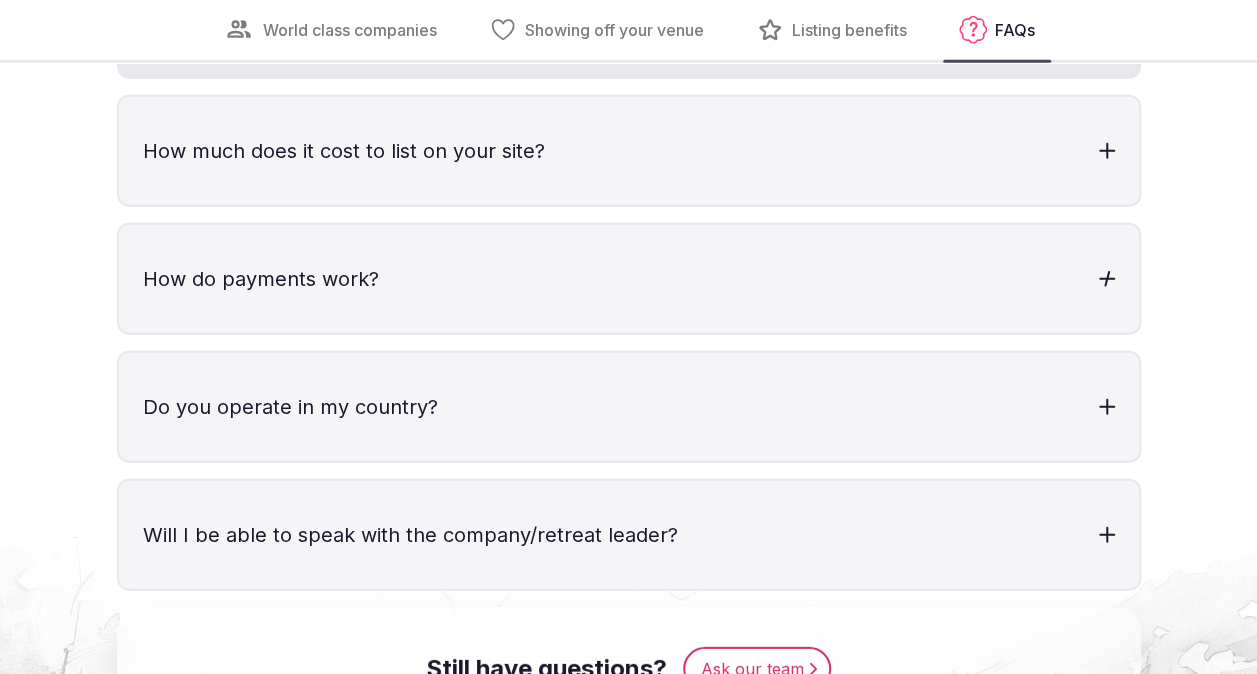 click on "How do payments work?" at bounding box center (629, 279) 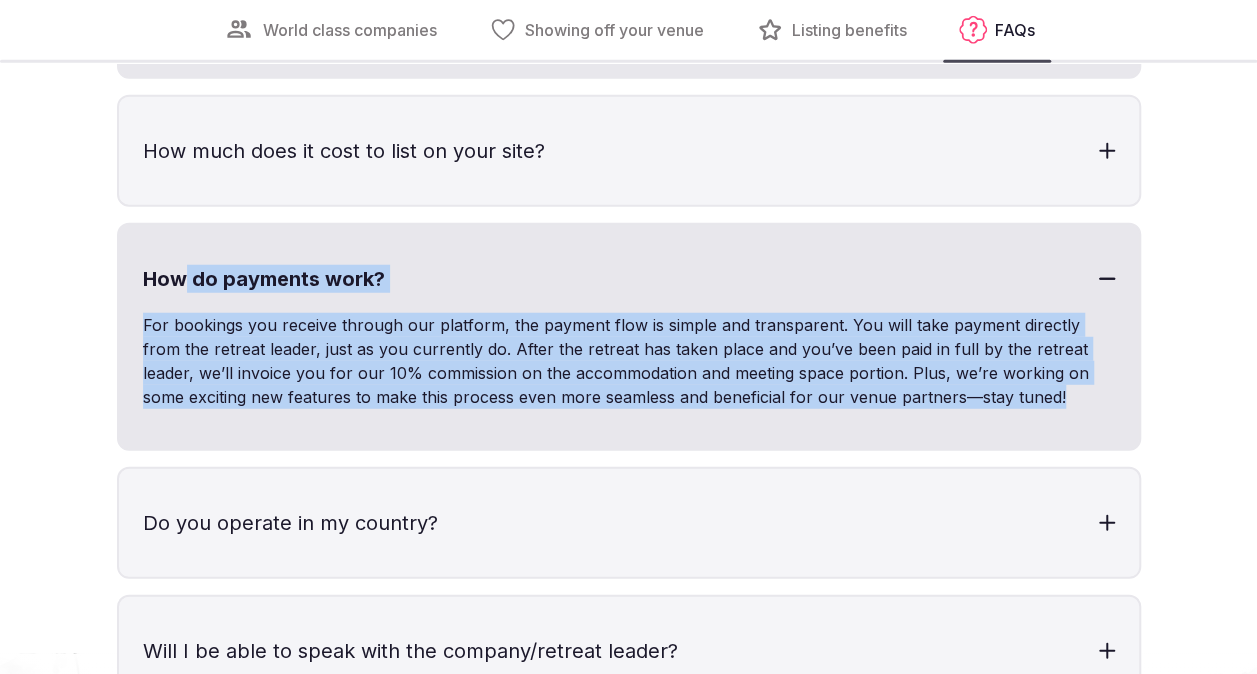 drag, startPoint x: 1071, startPoint y: 418, endPoint x: 188, endPoint y: 264, distance: 896.3286 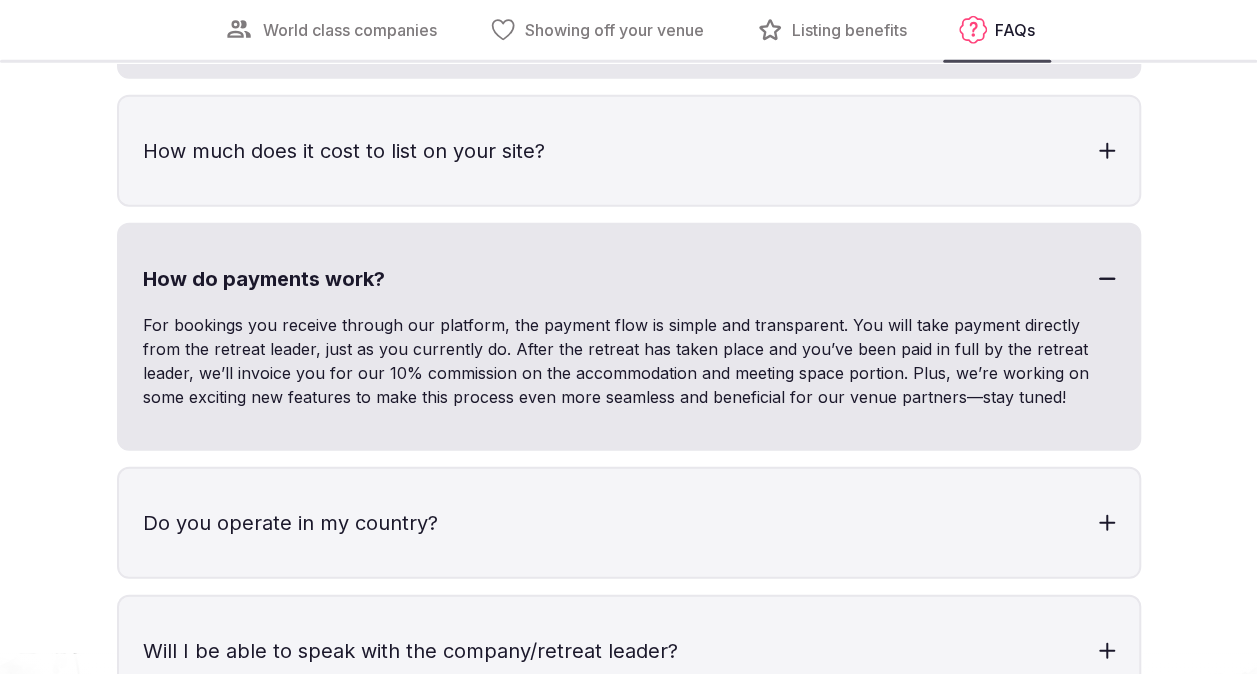 drag, startPoint x: 188, startPoint y: 264, endPoint x: 148, endPoint y: 274, distance: 41.231056 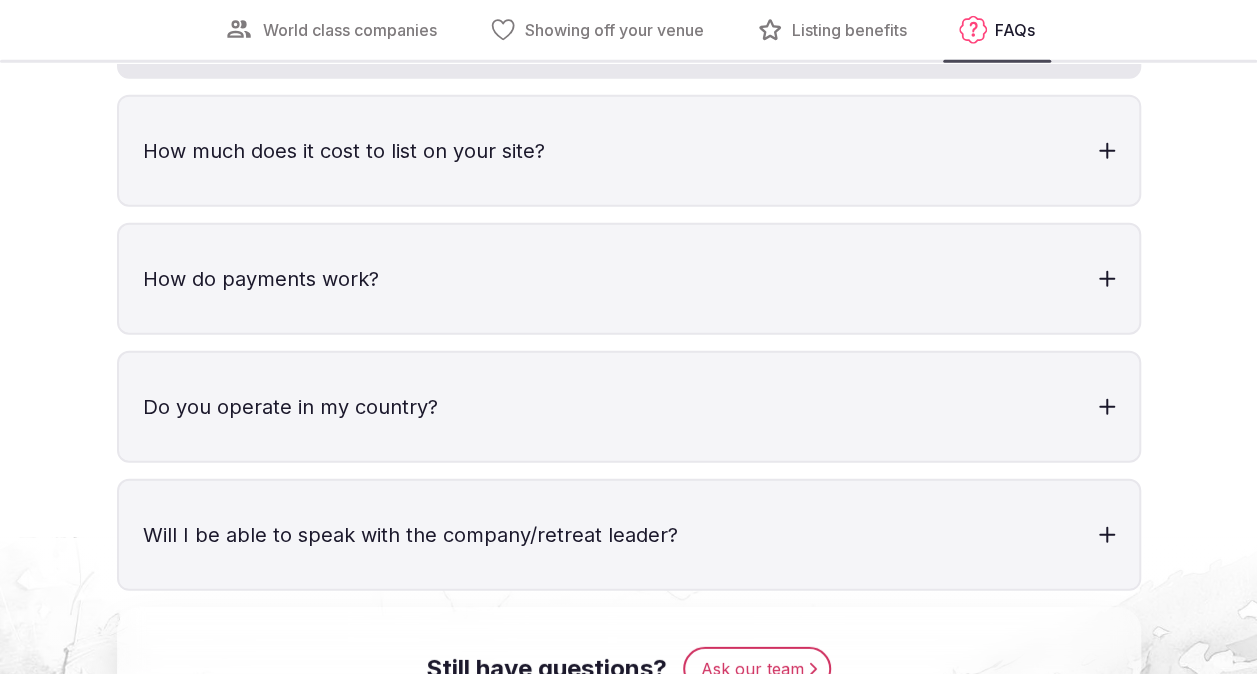 click on "How do payments work?" at bounding box center [629, 279] 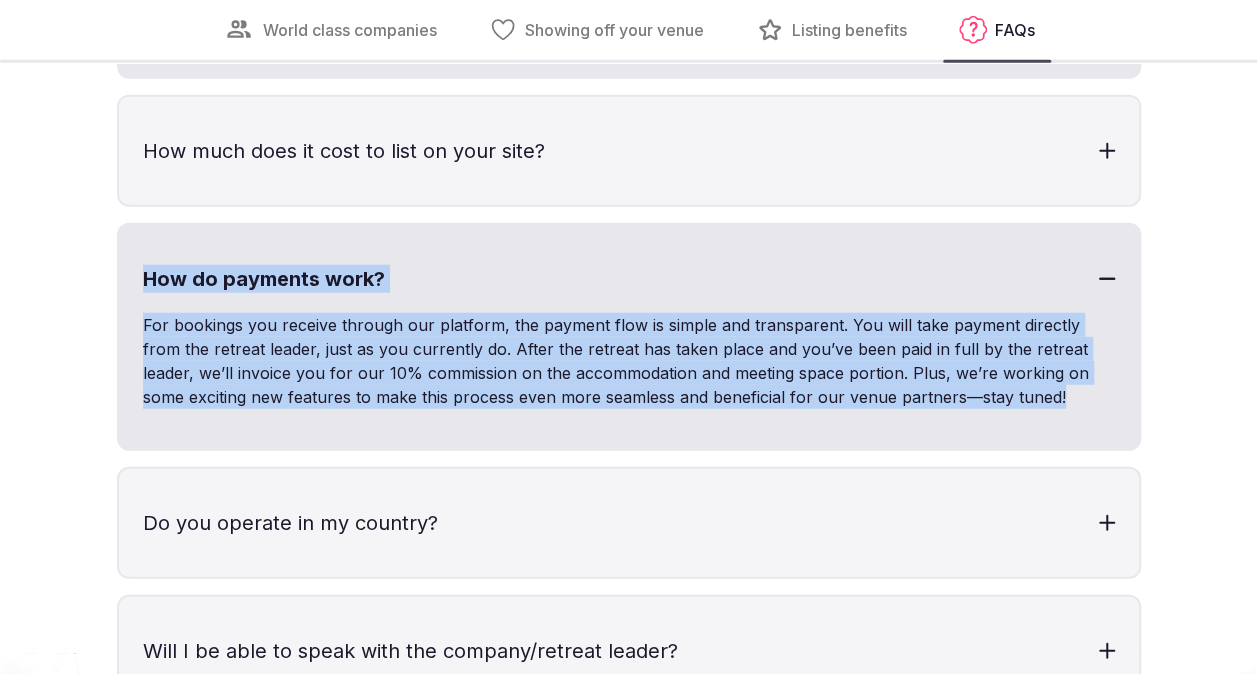 drag, startPoint x: 137, startPoint y: 264, endPoint x: 1057, endPoint y: 414, distance: 932.1481 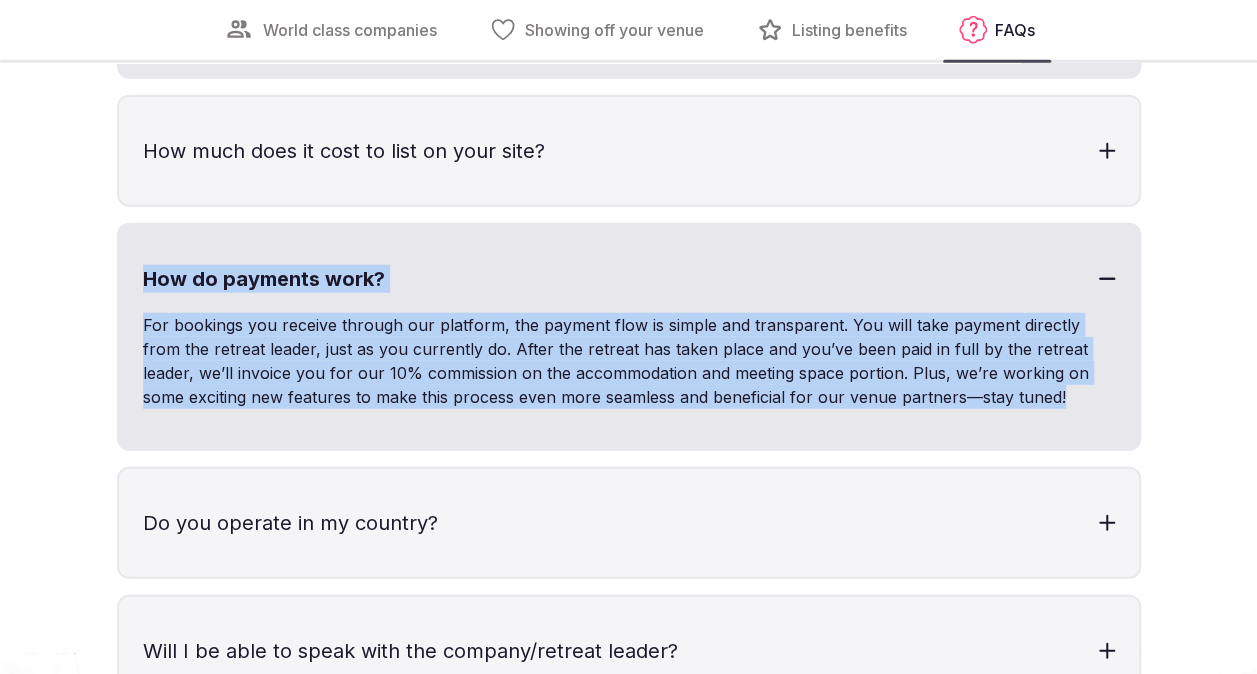 copy on "How do payments work? For bookings you receive through our platform, the payment flow is simple and transparent. You will take payment directly from the retreat leader, just as you currently do. After the retreat has taken place and you’ve been paid in full by the retreat leader, we’ll invoice you for our 10% commission on the accommodation and meeting space portion. Plus, we’re working on some exciting new features to make this process even more seamless and beneficial for our venue partners—stay tuned!" 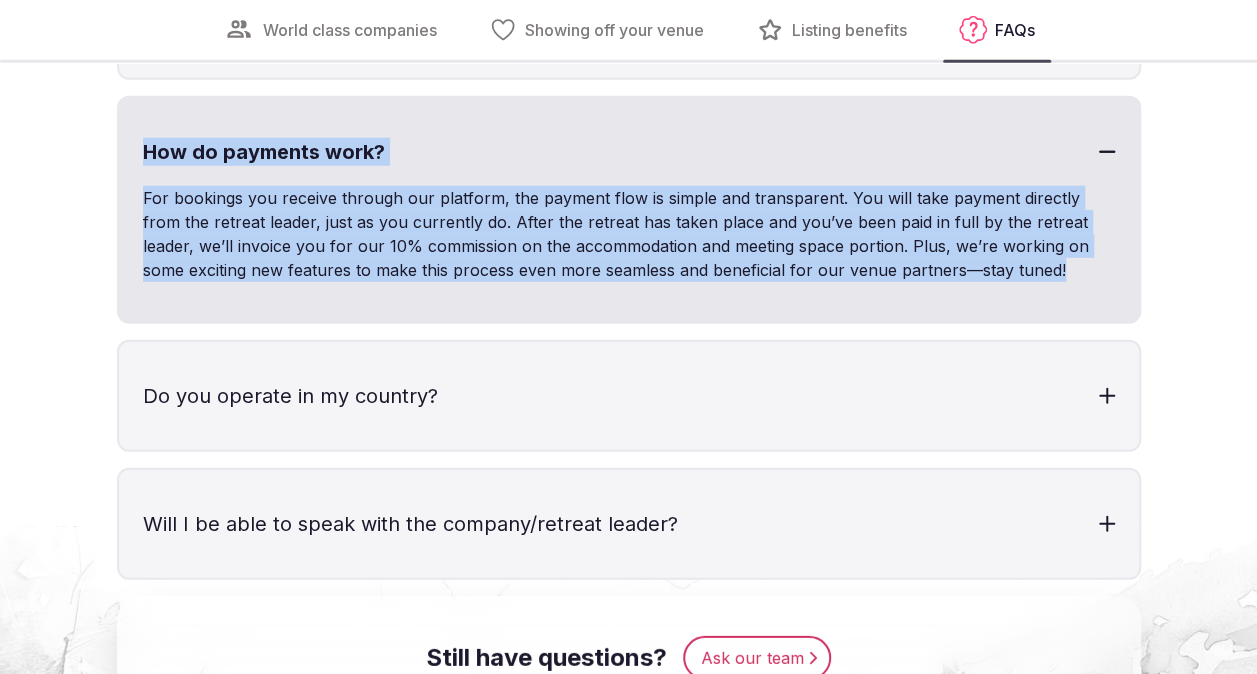 scroll, scrollTop: 6385, scrollLeft: 0, axis: vertical 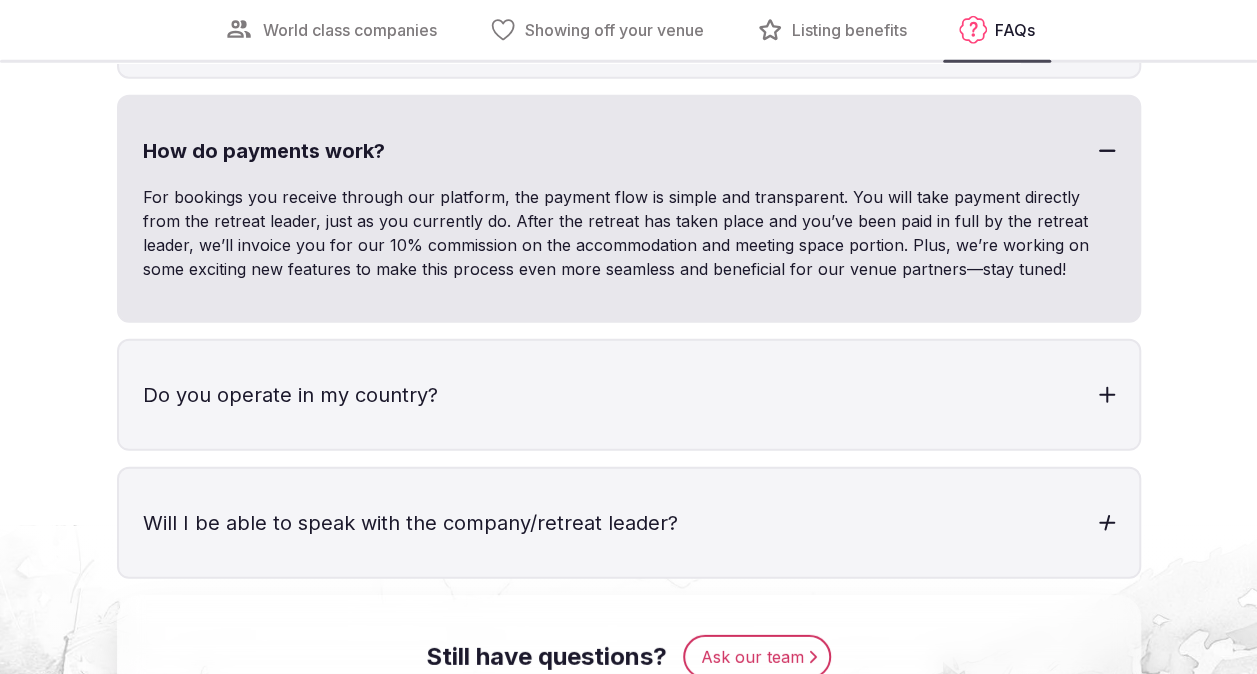 click on "Will I be able to speak with the company/retreat leader?" at bounding box center [629, 523] 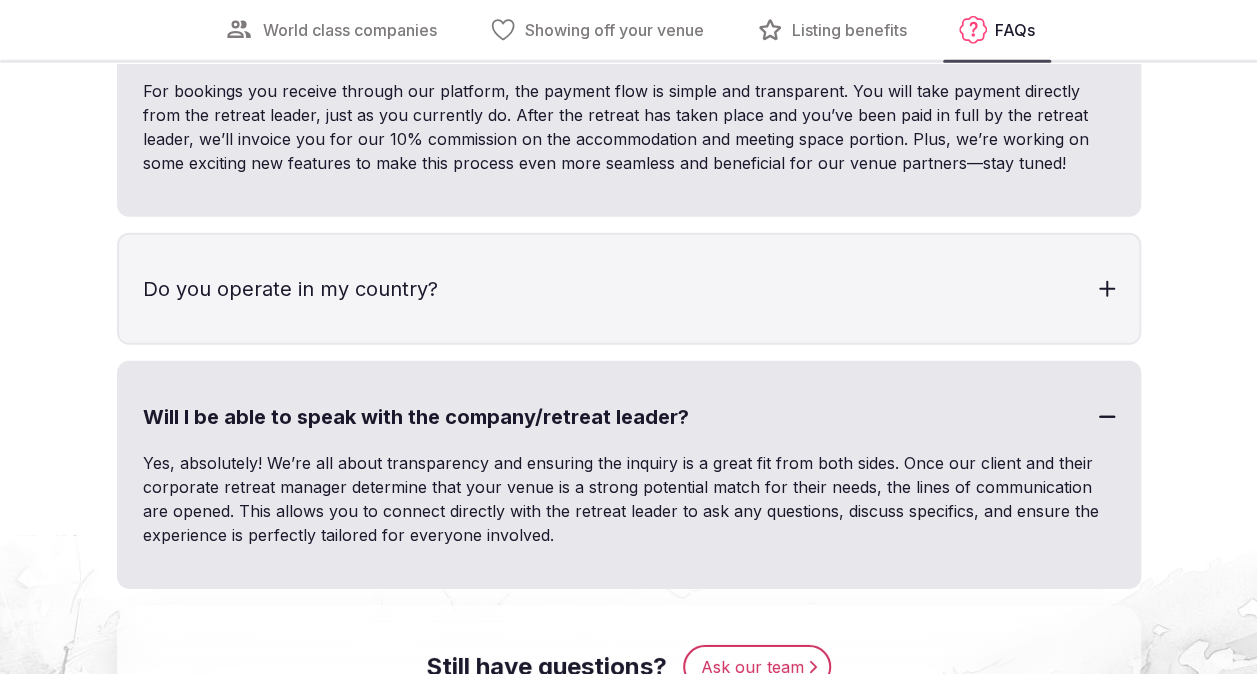 scroll, scrollTop: 6490, scrollLeft: 0, axis: vertical 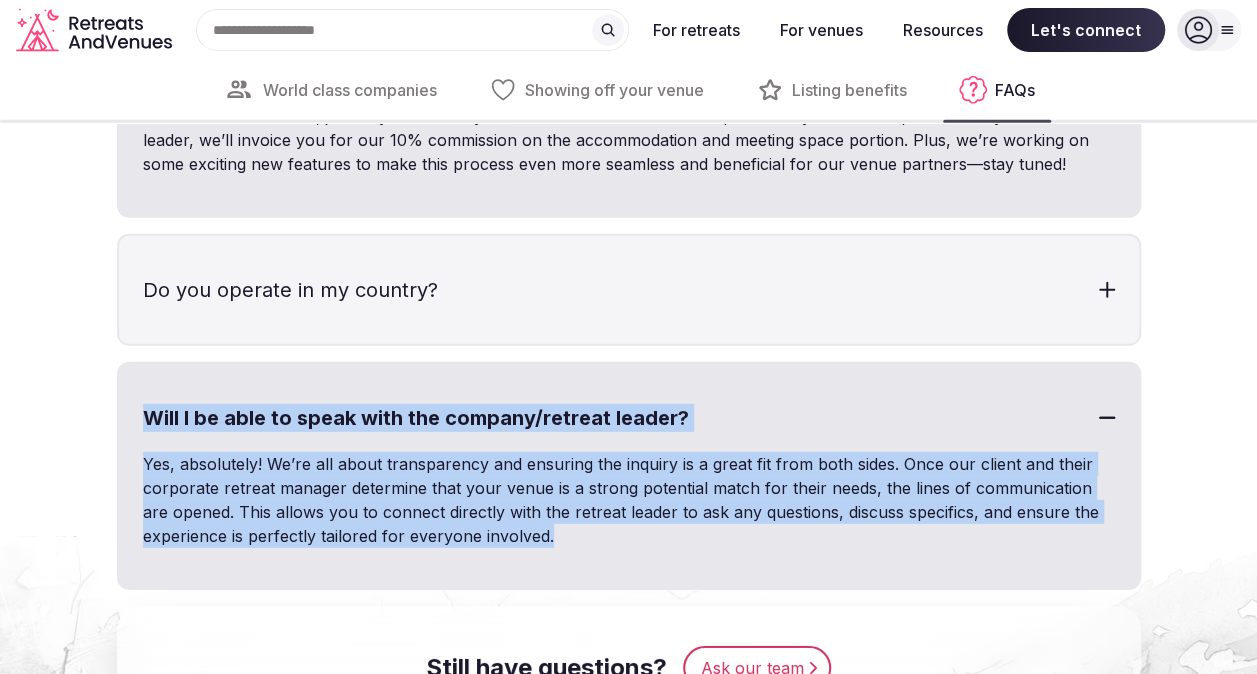 drag, startPoint x: 589, startPoint y: 575, endPoint x: 123, endPoint y: 405, distance: 496.0403 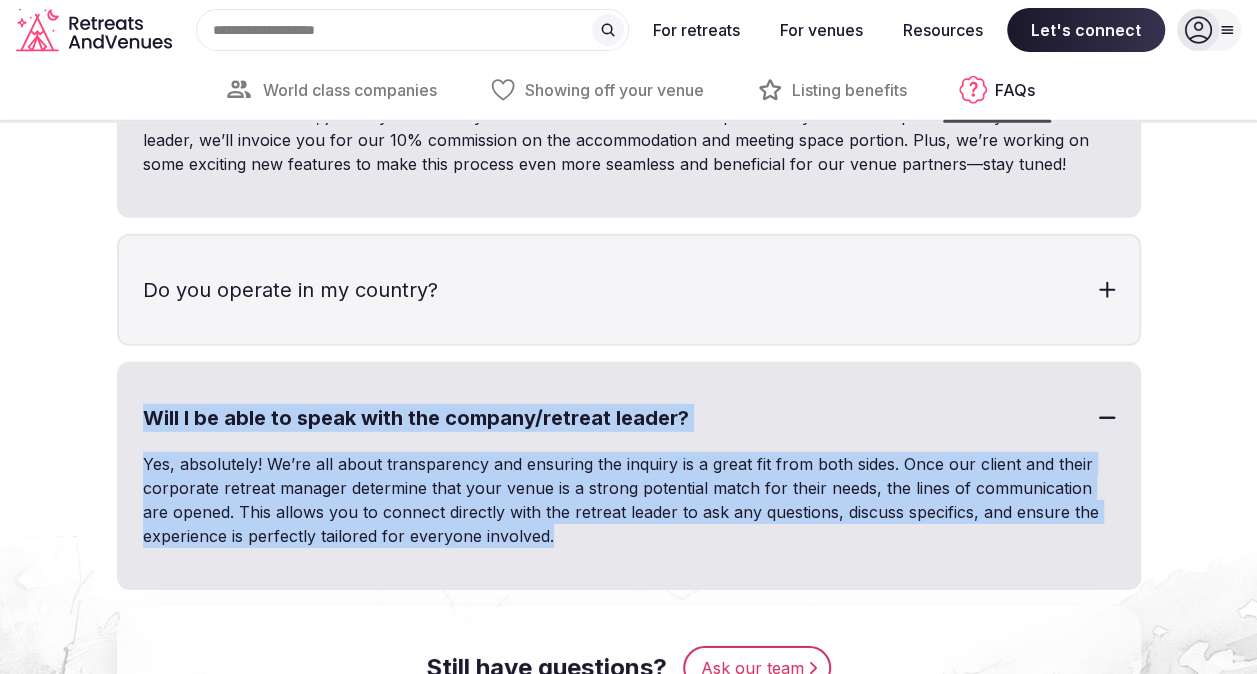 copy on "Will I be able to speak with the company/retreat leader? Yes, absolutely! We’re all about transparency and ensuring the inquiry is a great fit from both sides. Once our client and their corporate retreat manager determine that your venue is a strong potential match for their needs, the lines of communication are opened. This allows you to connect directly with the retreat leader to ask any questions, discuss specifics, and ensure the experience is perfectly tailored for everyone involved." 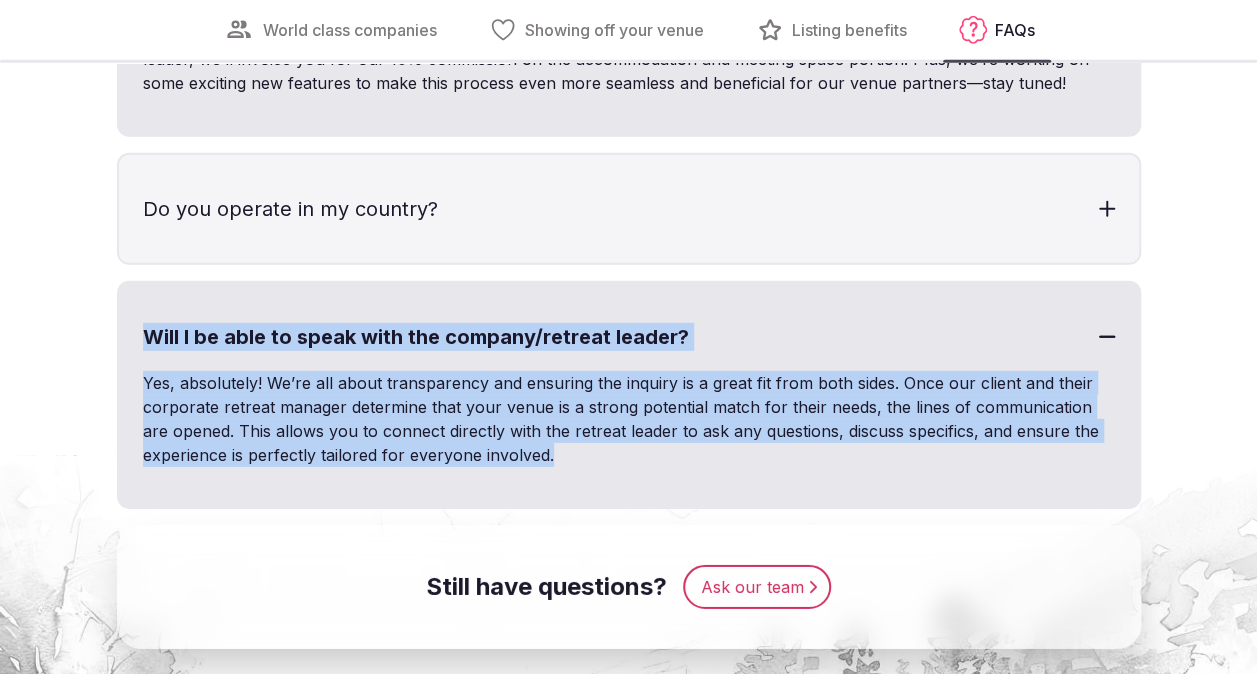 scroll, scrollTop: 6572, scrollLeft: 0, axis: vertical 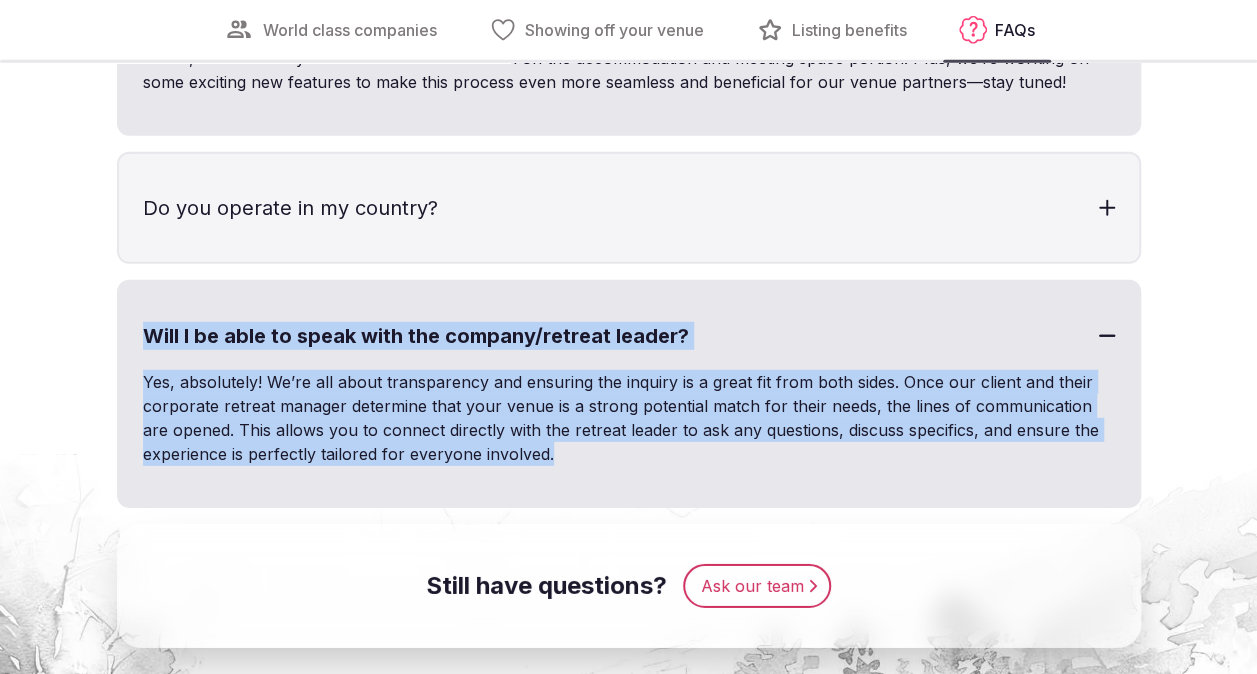 click on "Ask our team" at bounding box center [757, 586] 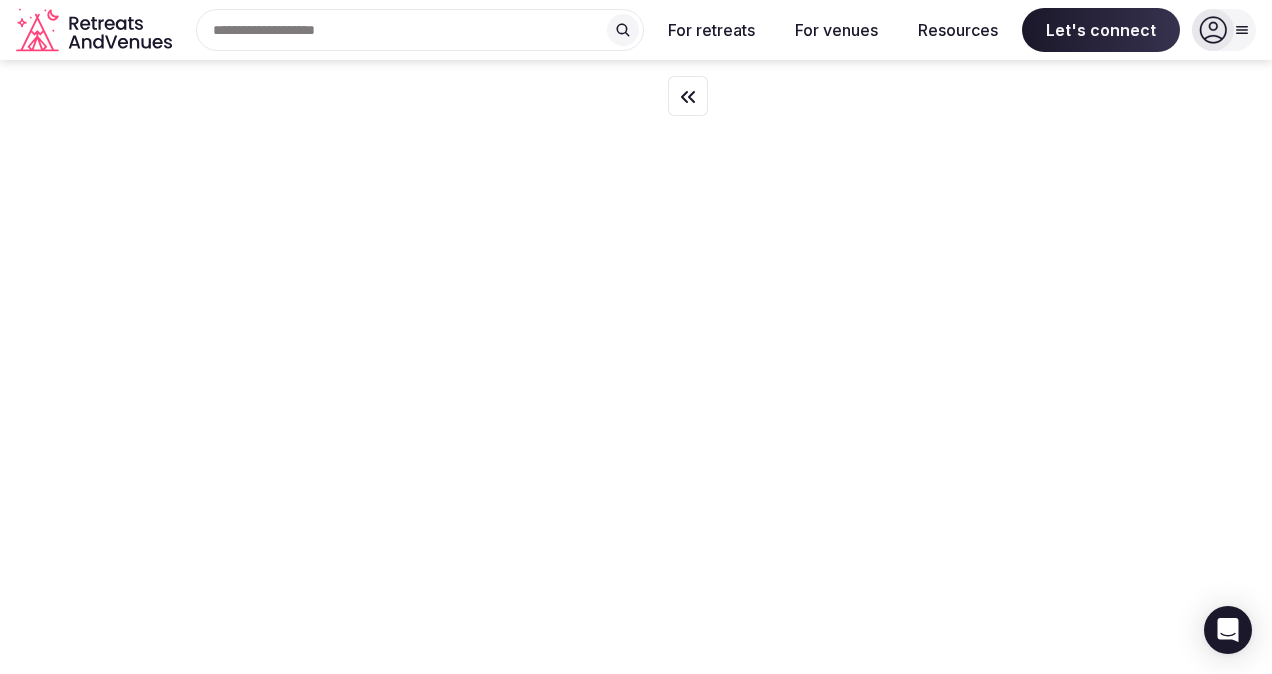 scroll, scrollTop: 0, scrollLeft: 0, axis: both 